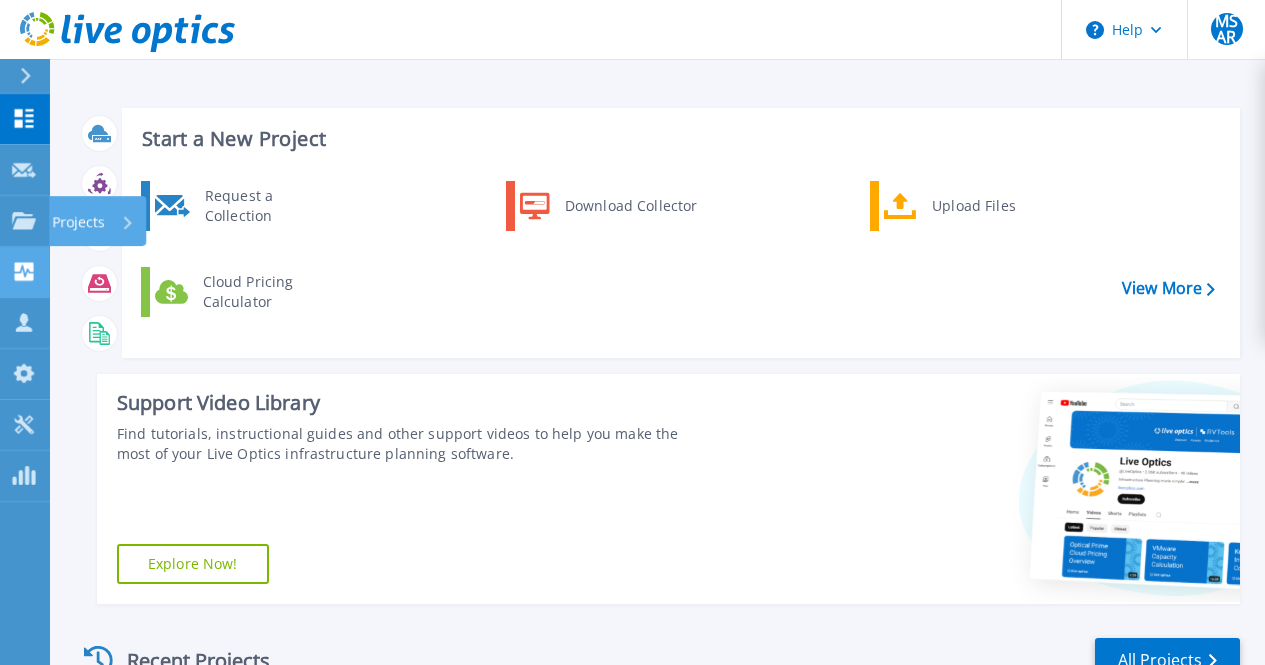 scroll, scrollTop: 0, scrollLeft: 0, axis: both 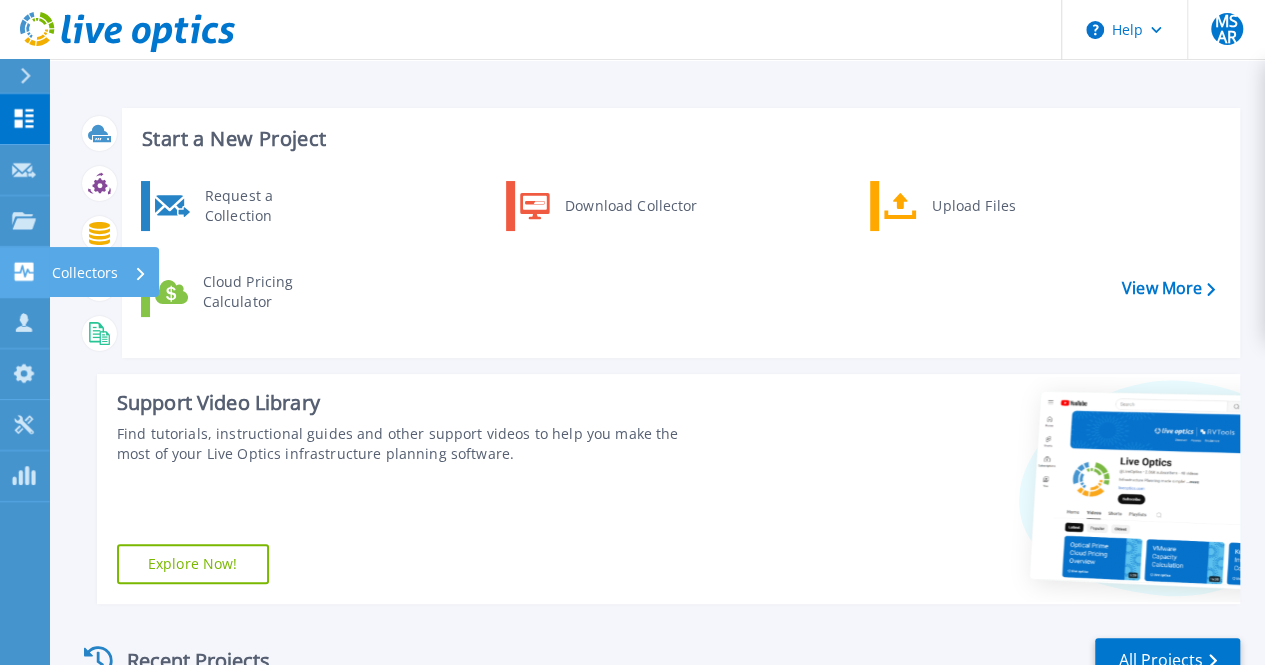 click 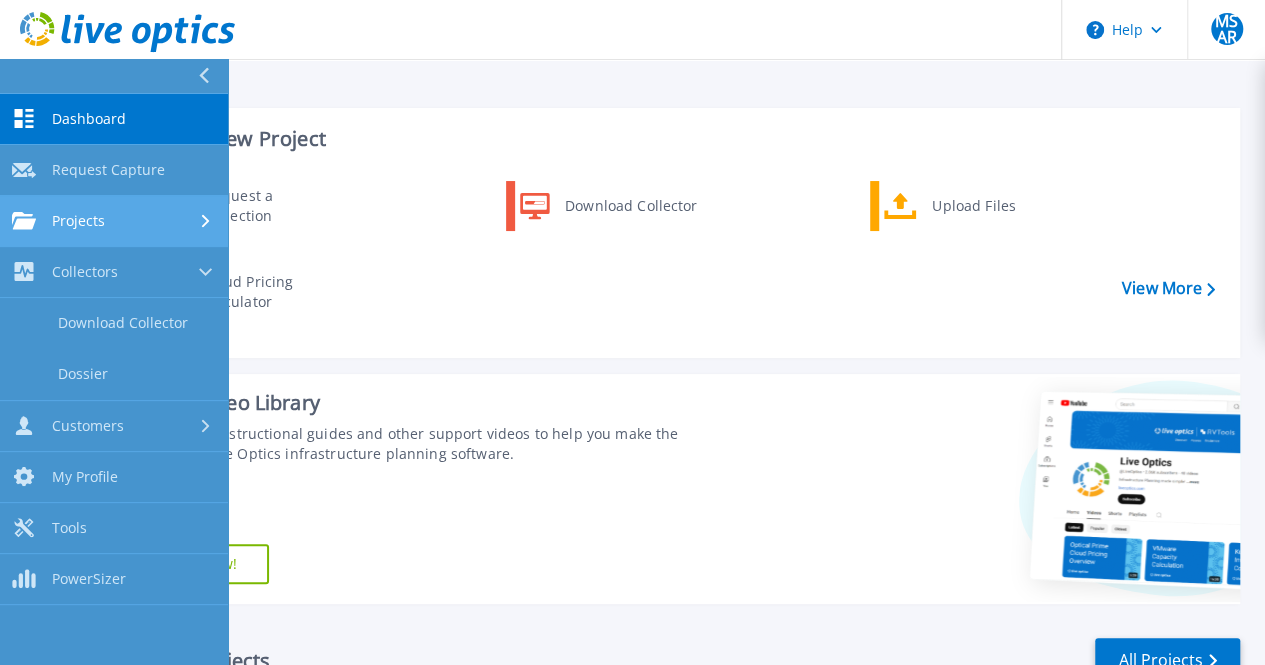 click on "Projects" at bounding box center [78, 221] 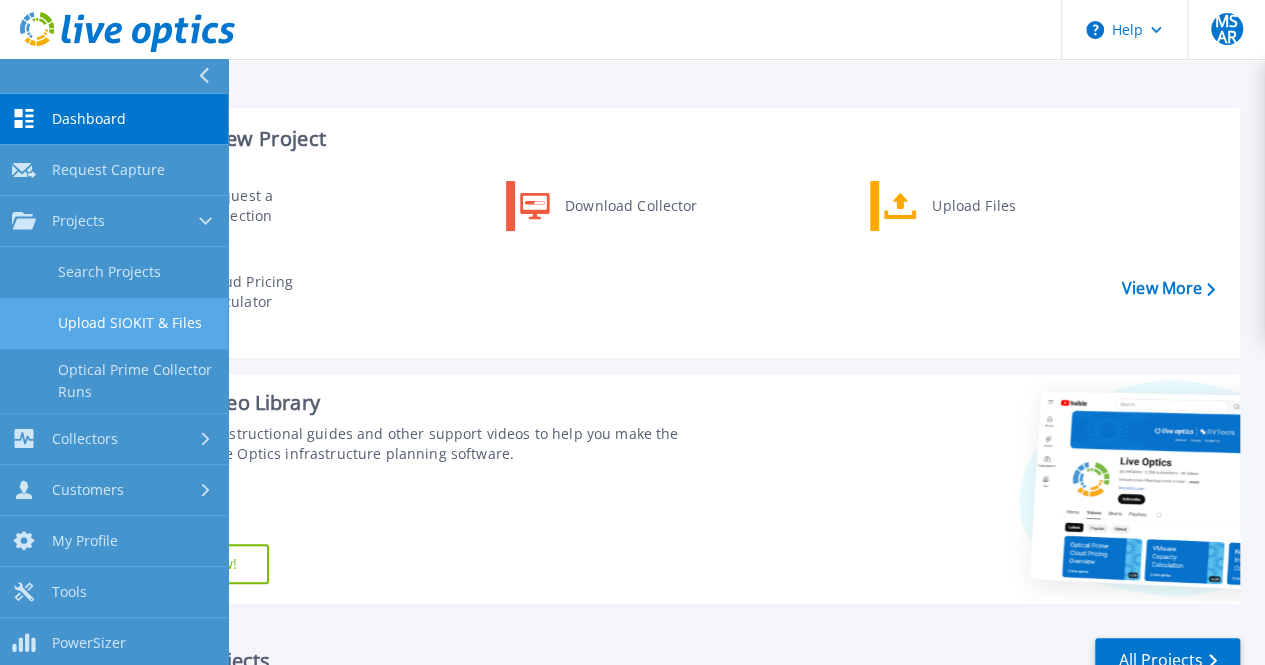 click on "Upload SIOKIT & Files" at bounding box center (114, 323) 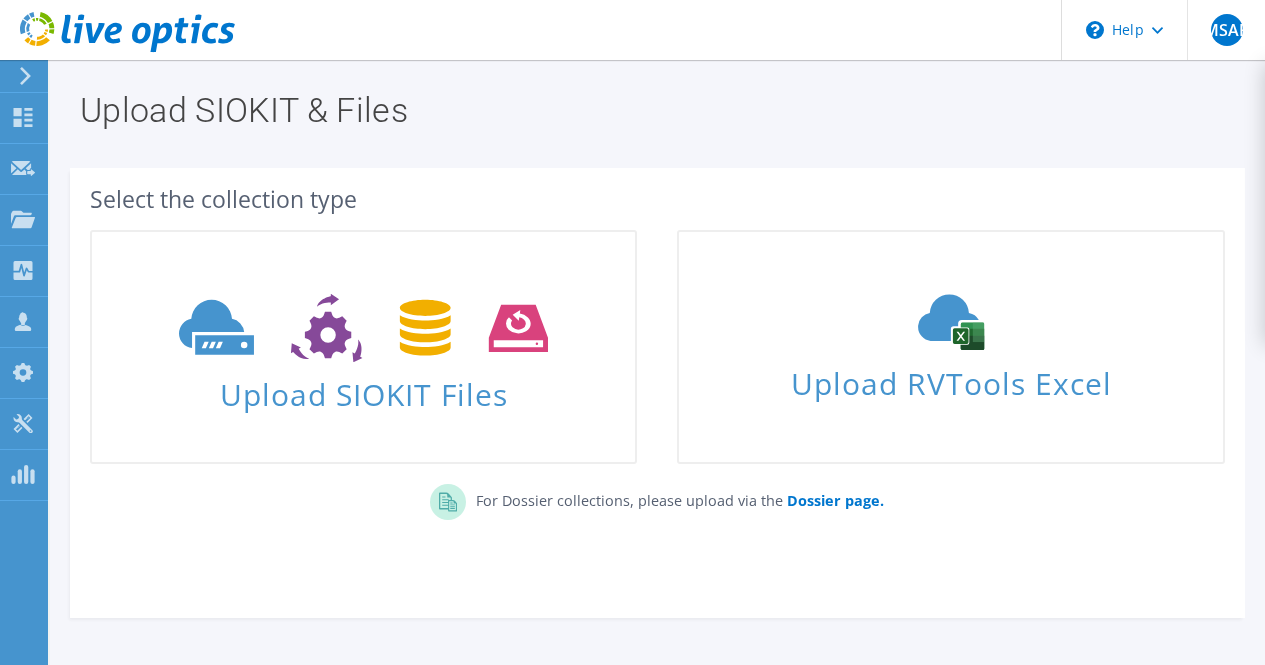 scroll, scrollTop: 0, scrollLeft: 0, axis: both 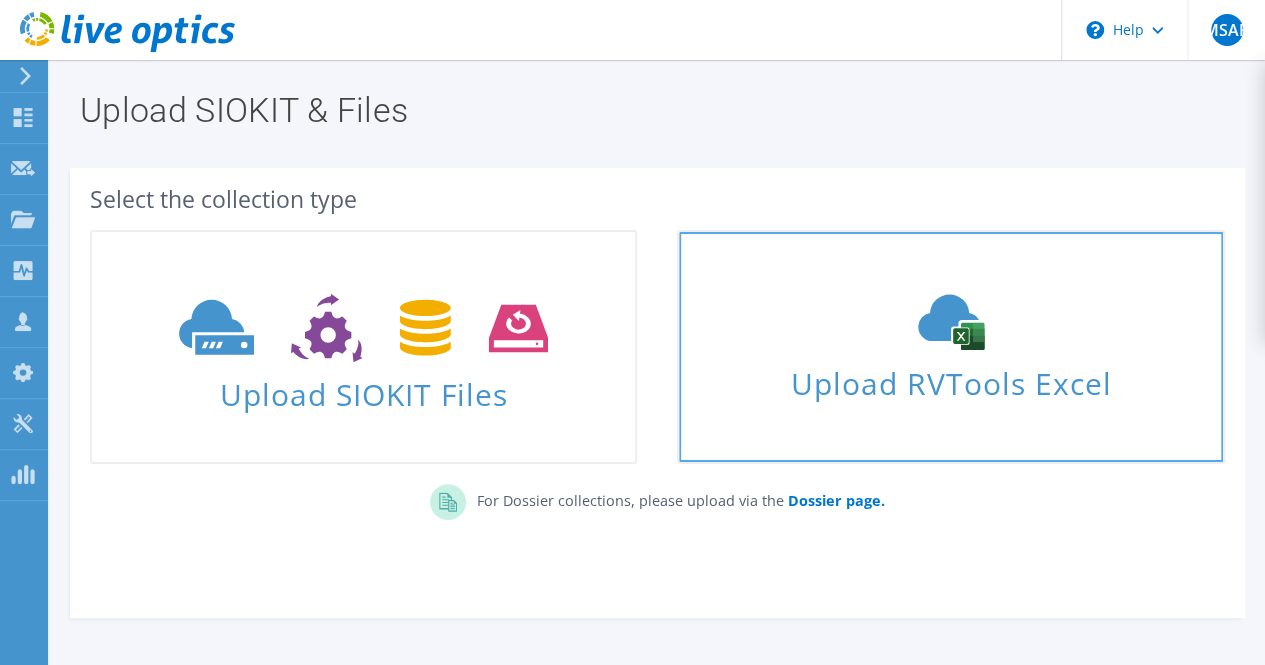 click on "Upload RVTools Excel" at bounding box center (950, 378) 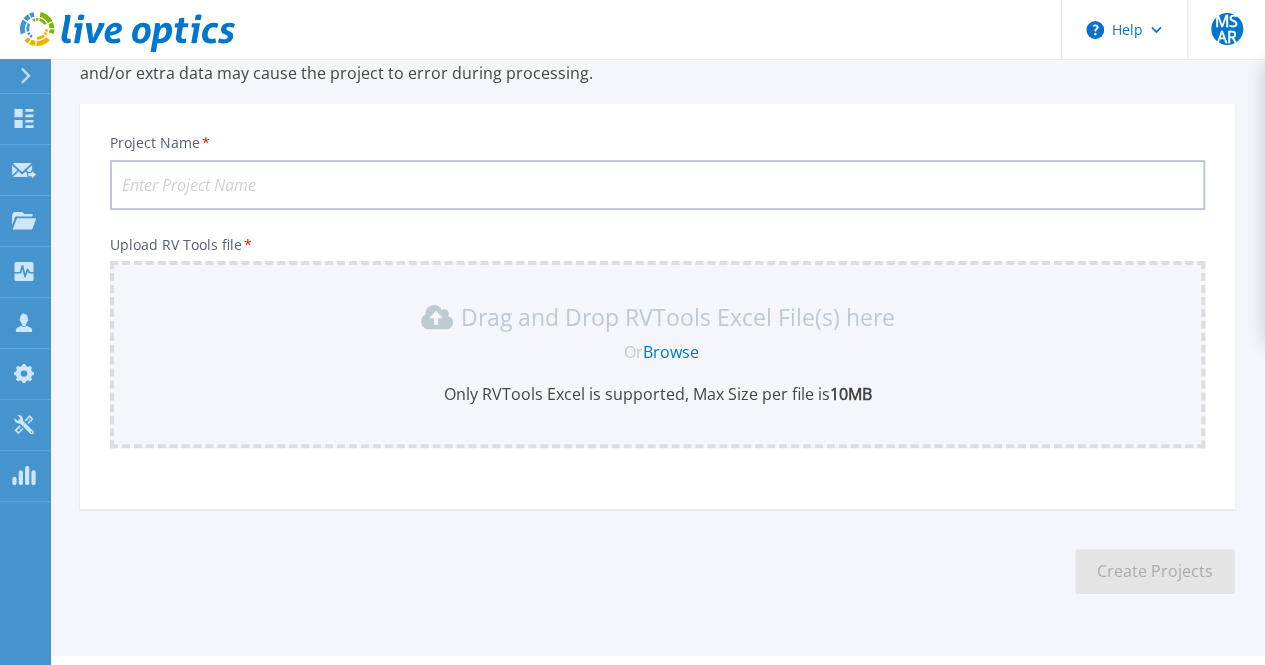 scroll, scrollTop: 241, scrollLeft: 0, axis: vertical 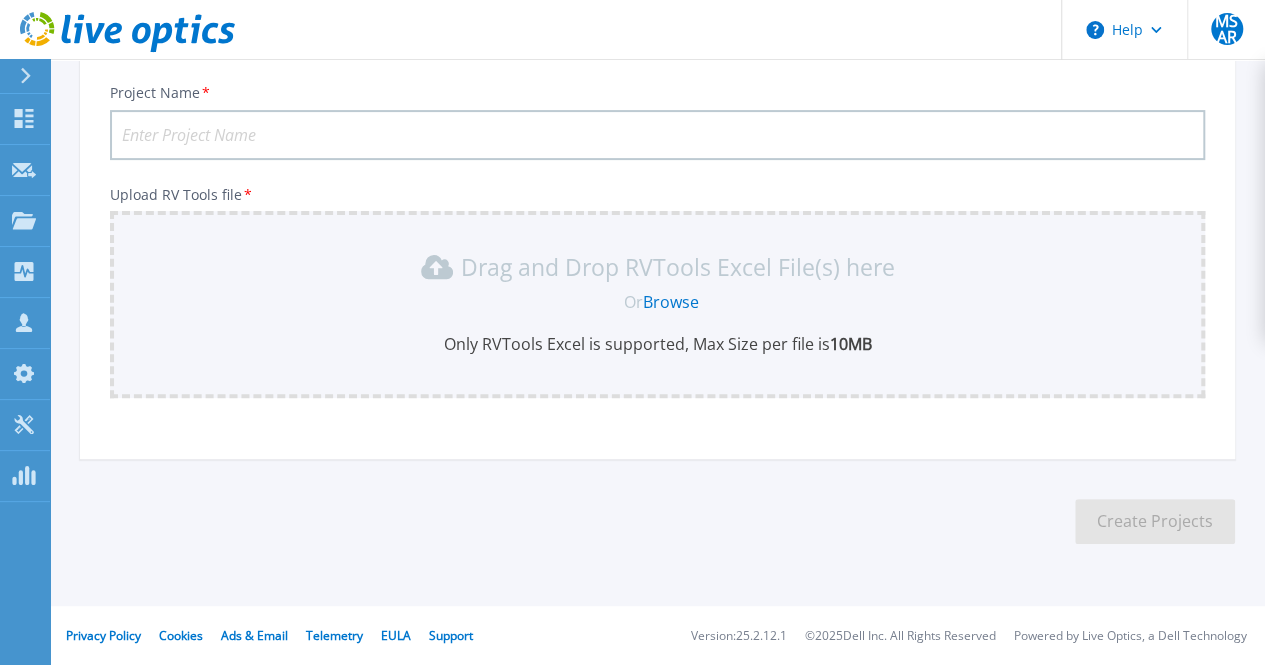 click on "Project Name *" at bounding box center (657, 135) 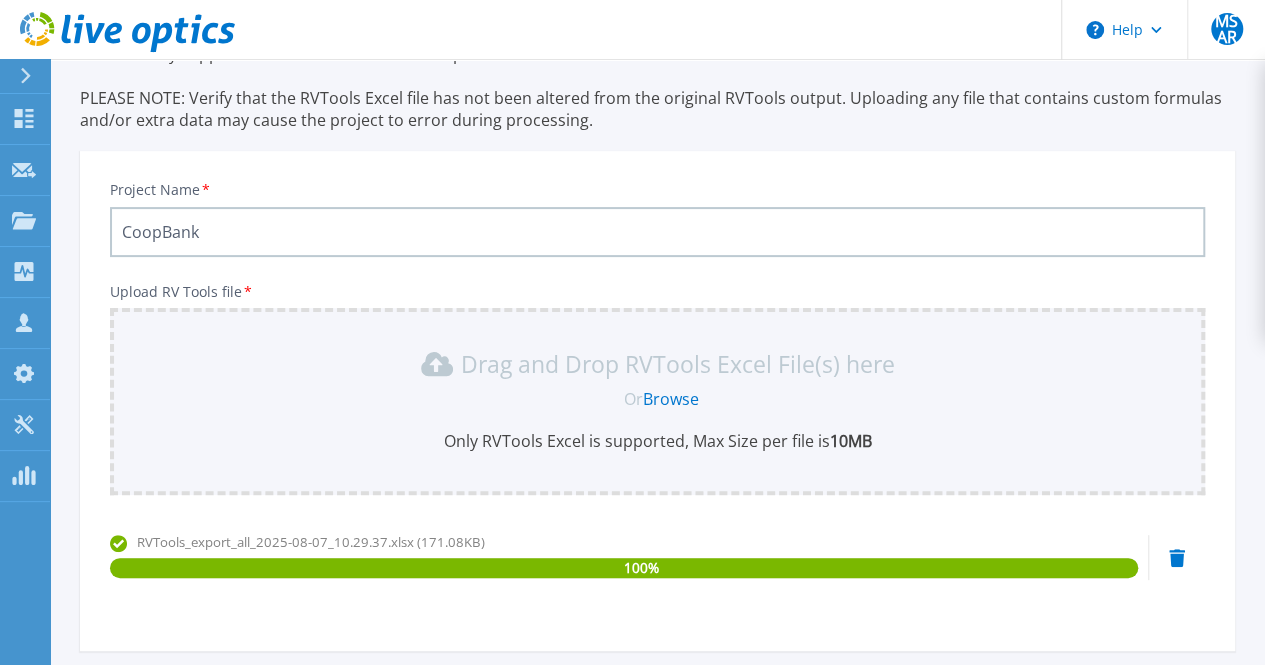 scroll, scrollTop: 158, scrollLeft: 0, axis: vertical 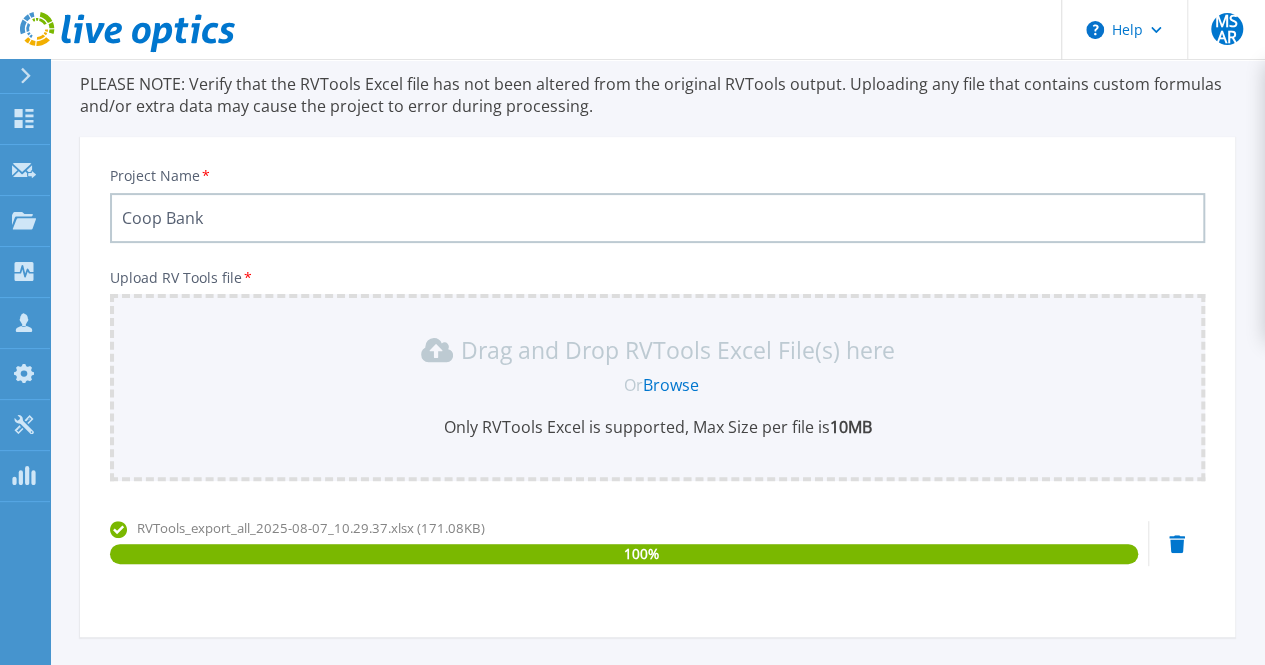 type on "CoopBank" 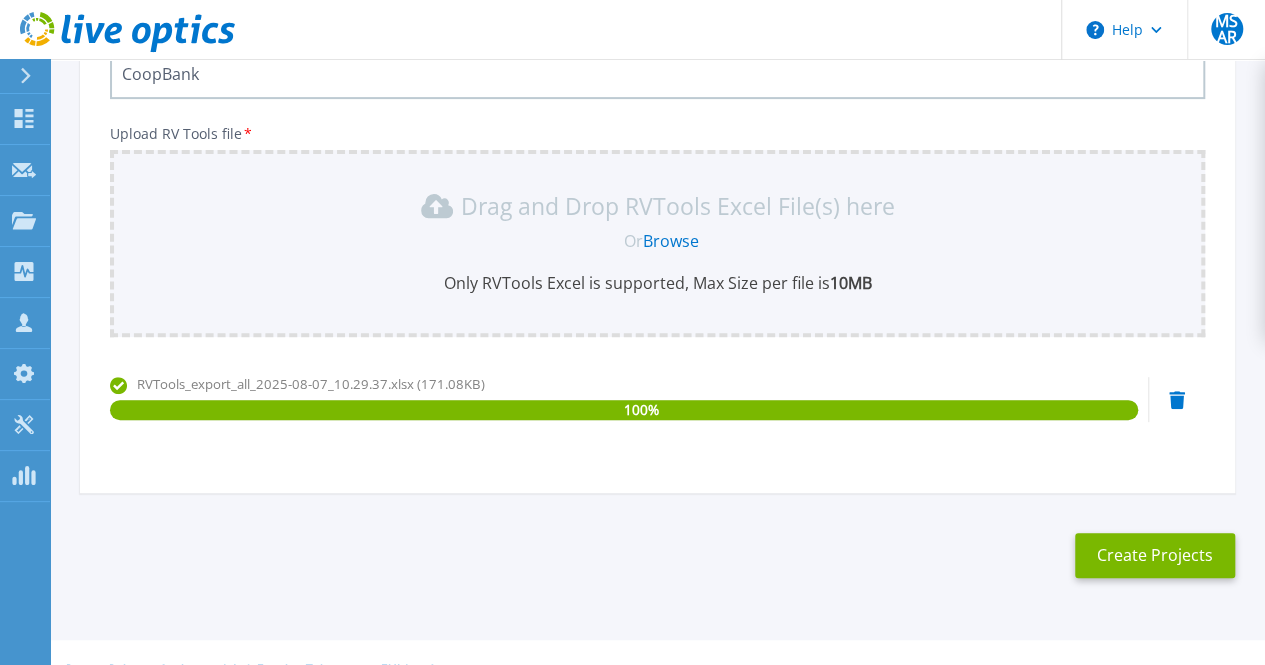 scroll, scrollTop: 304, scrollLeft: 0, axis: vertical 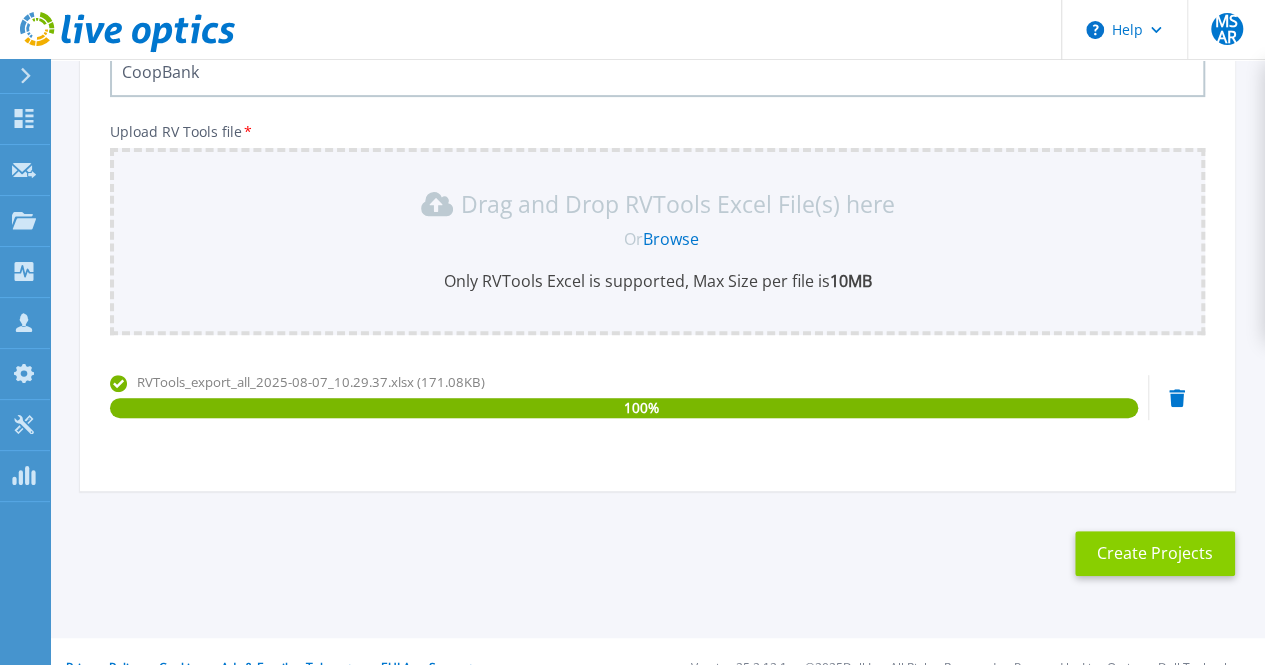 click on "Create Projects" at bounding box center (1155, 553) 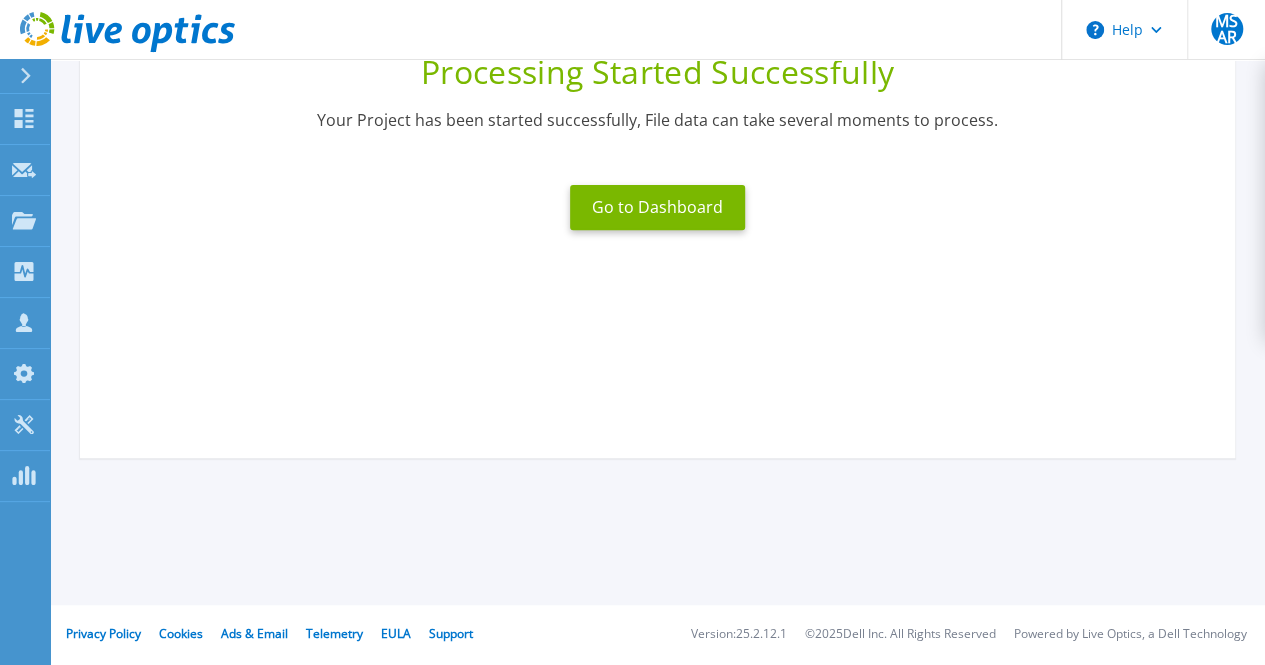 scroll, scrollTop: 284, scrollLeft: 0, axis: vertical 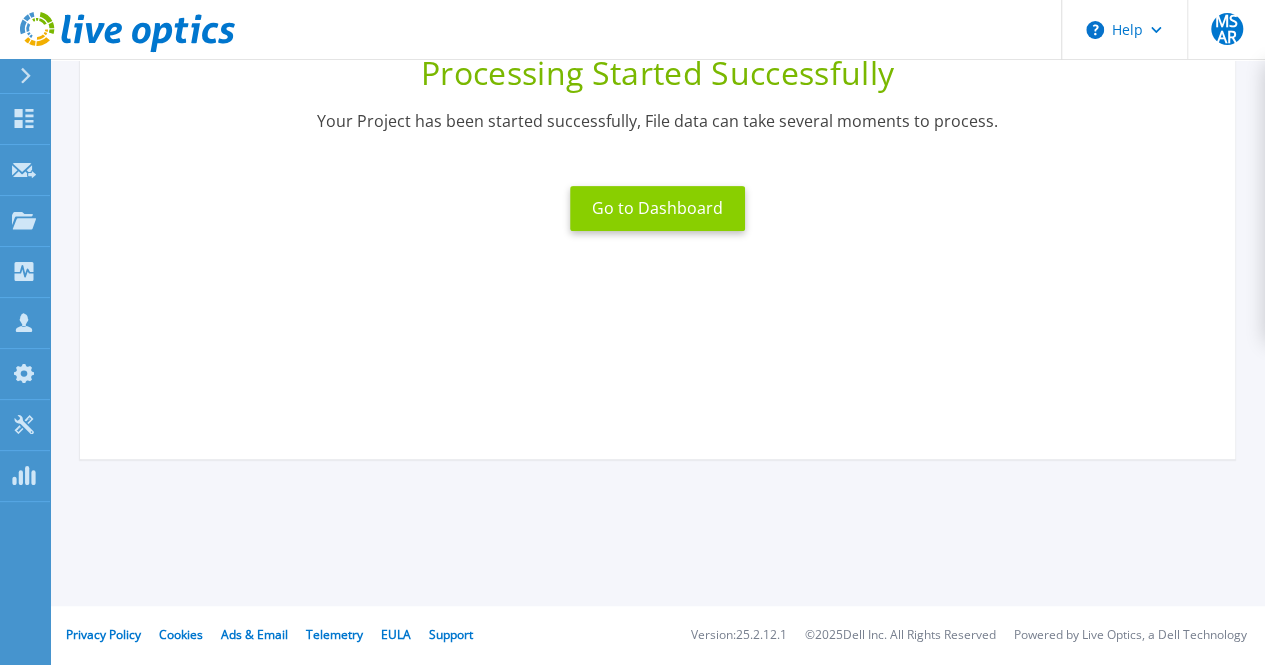 click on "Go to Dashboard" at bounding box center [657, 208] 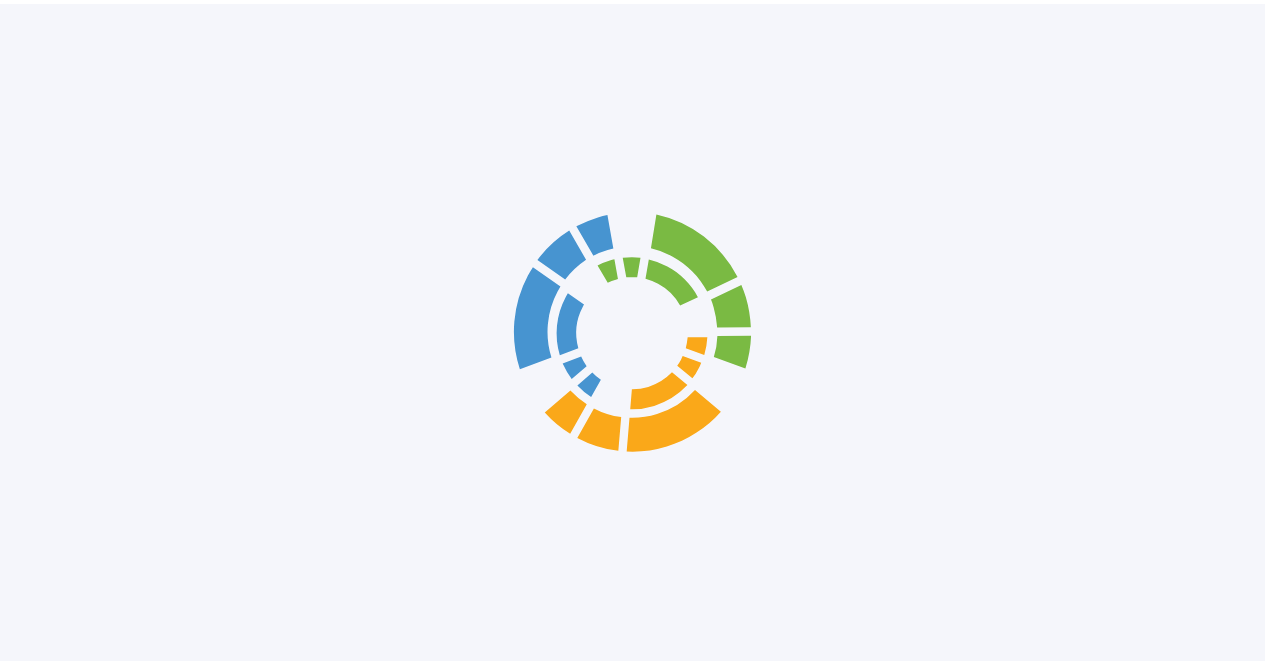 scroll, scrollTop: 0, scrollLeft: 0, axis: both 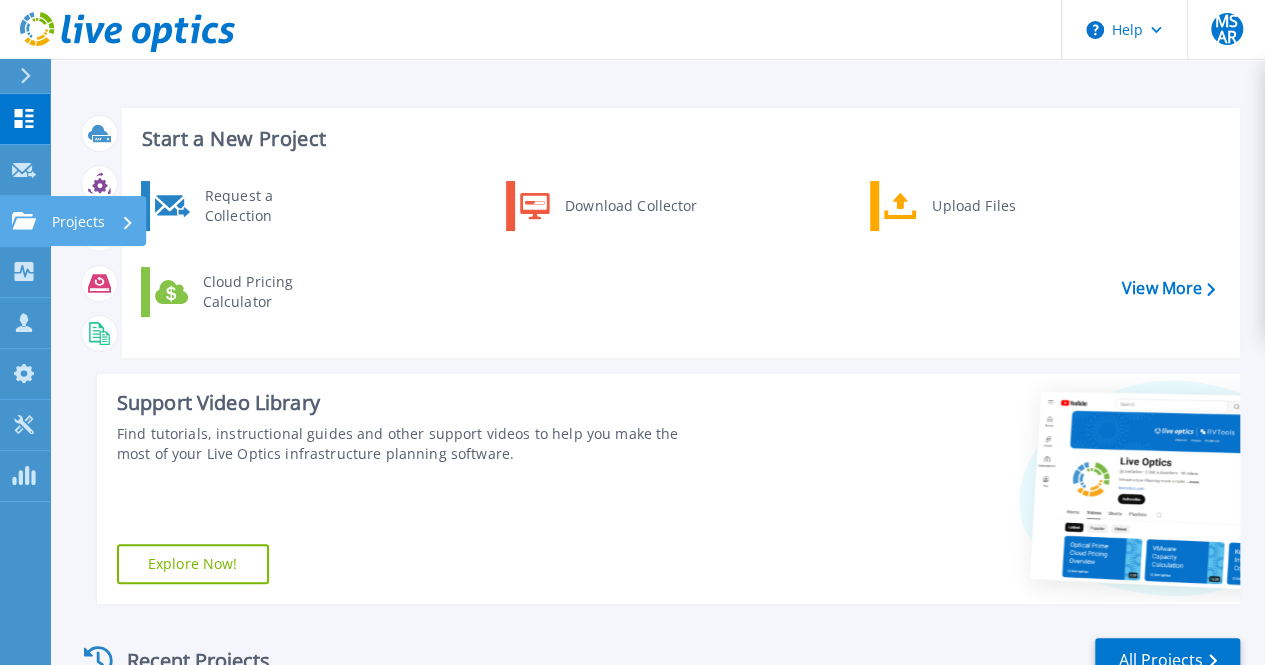 click 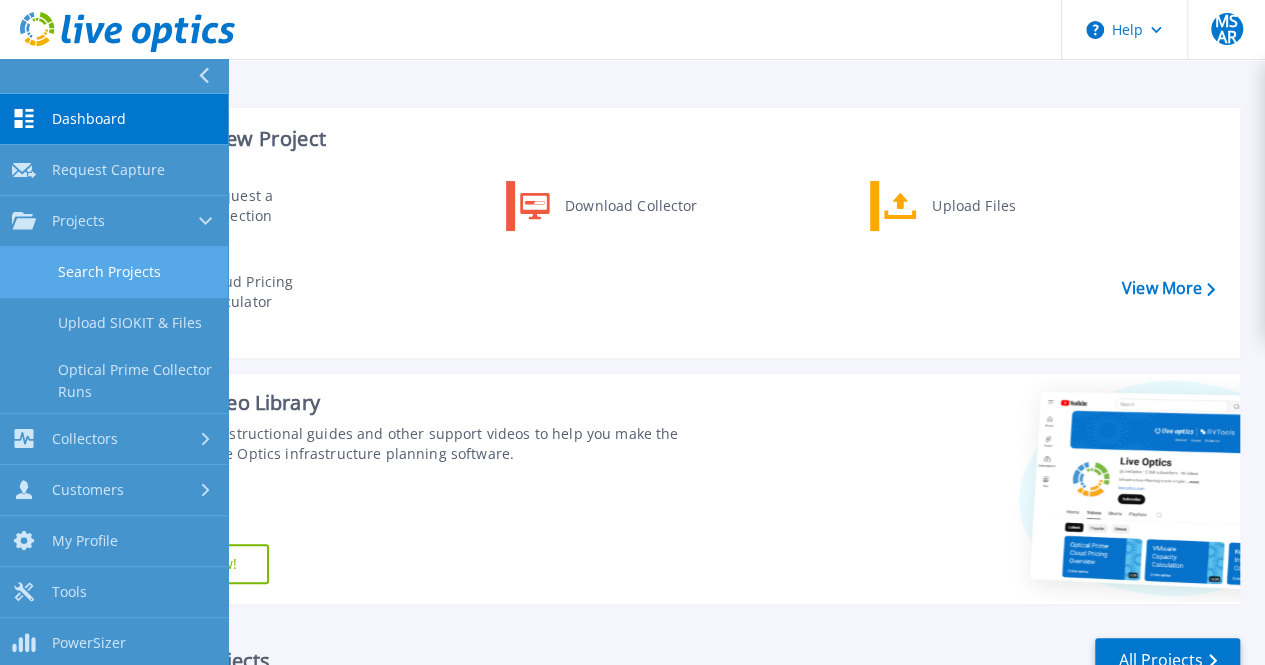 click on "Search Projects" at bounding box center (114, 272) 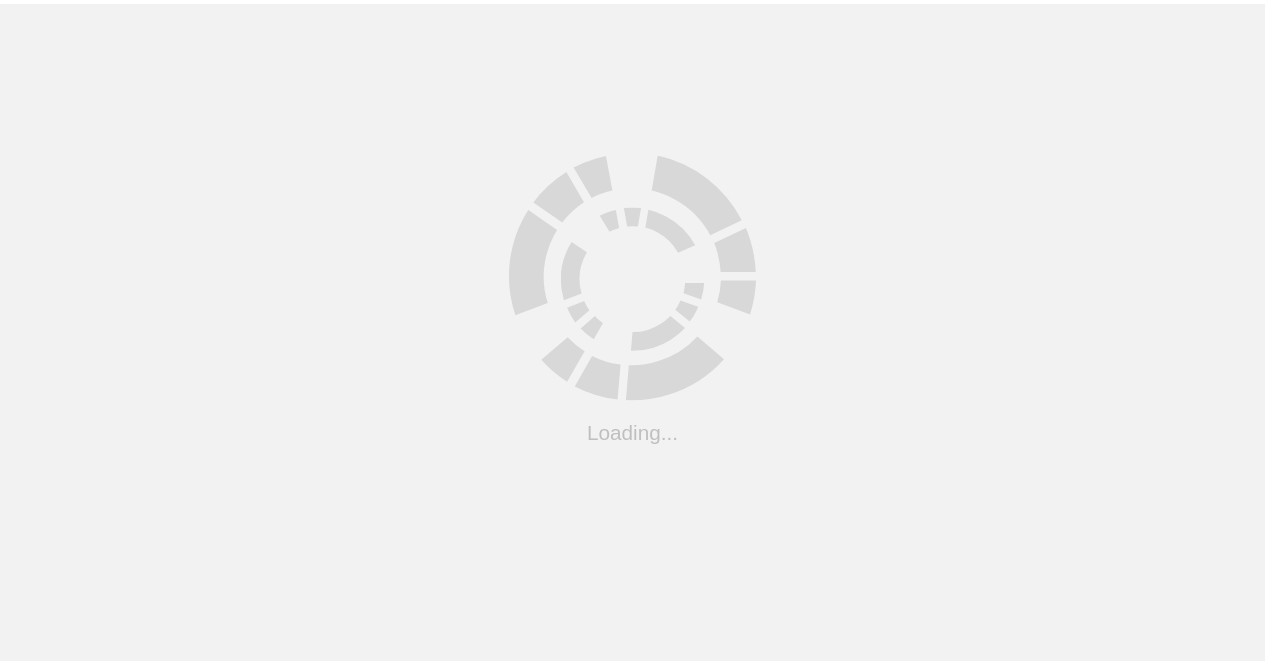 scroll, scrollTop: 0, scrollLeft: 0, axis: both 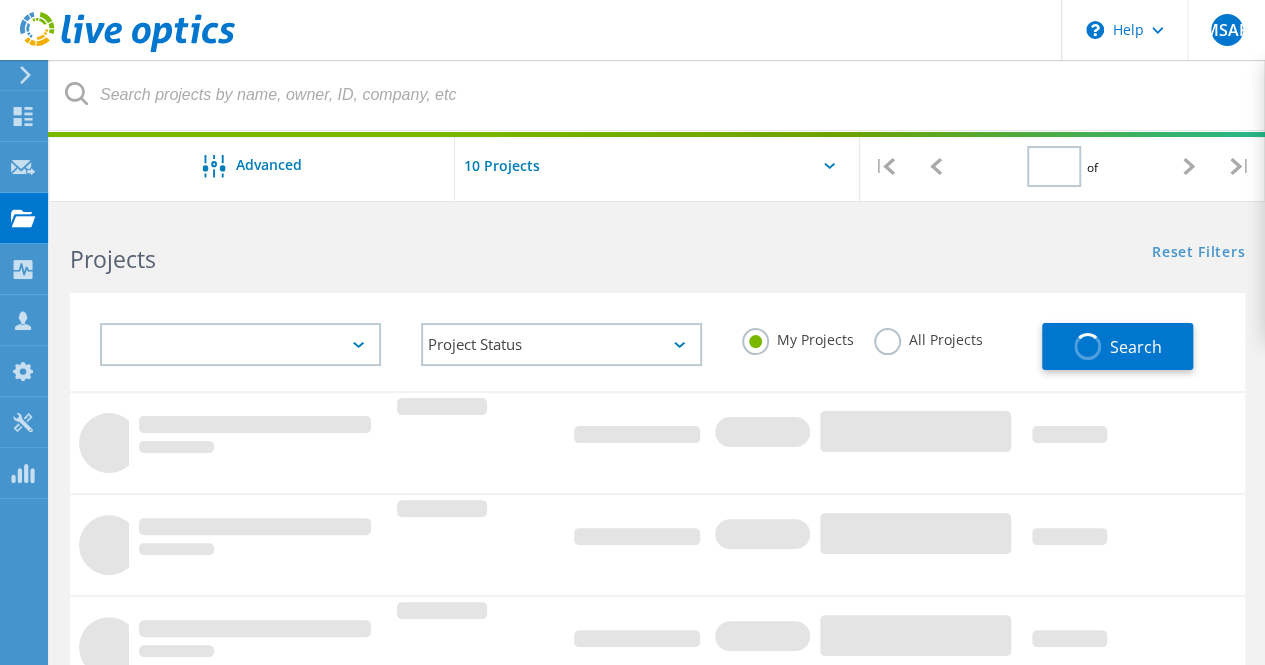 type on "1" 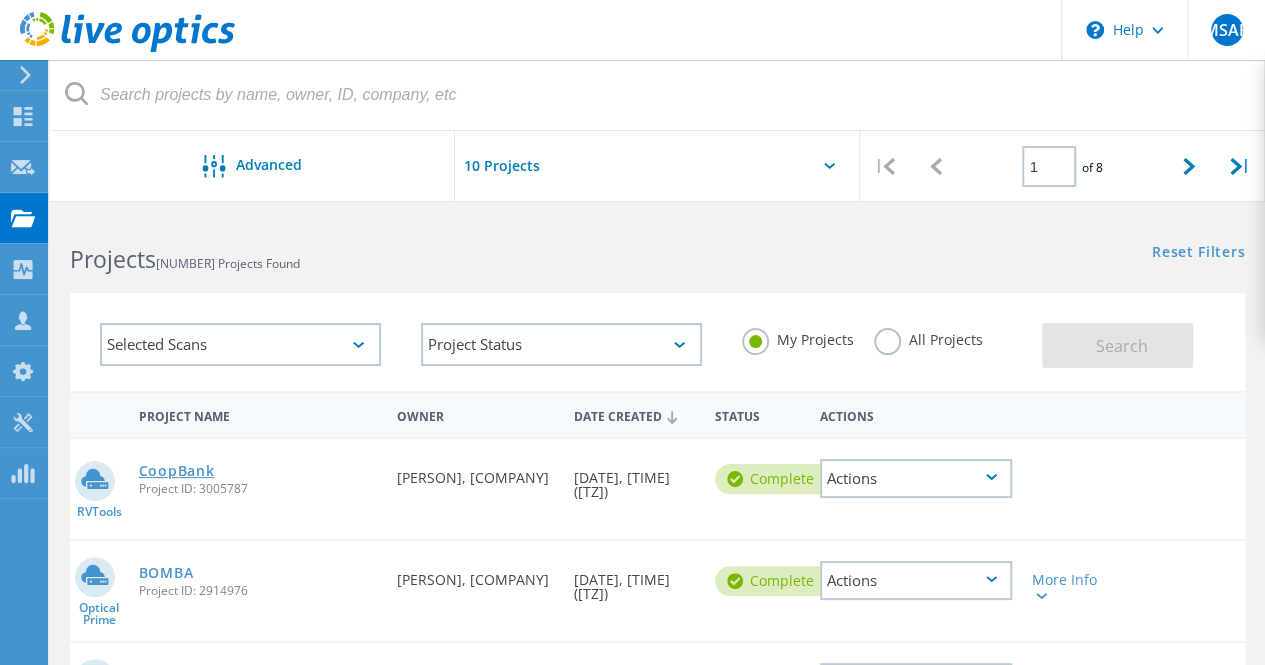 click on "CoopBank" 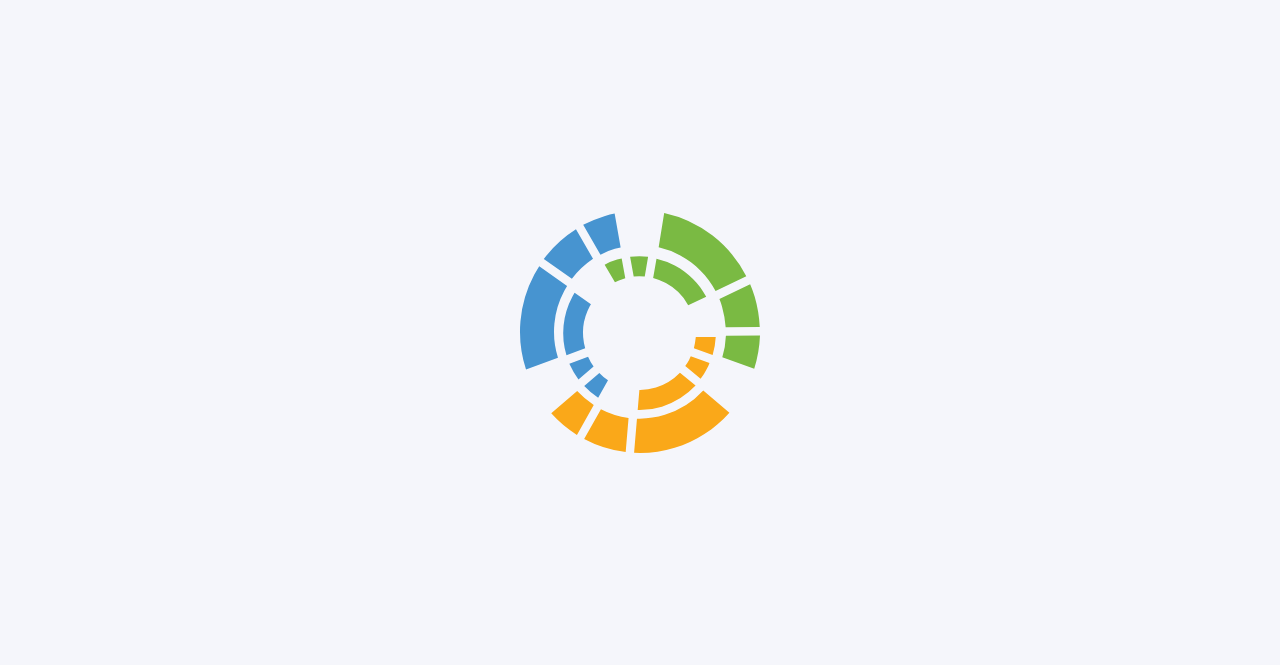 scroll, scrollTop: 0, scrollLeft: 0, axis: both 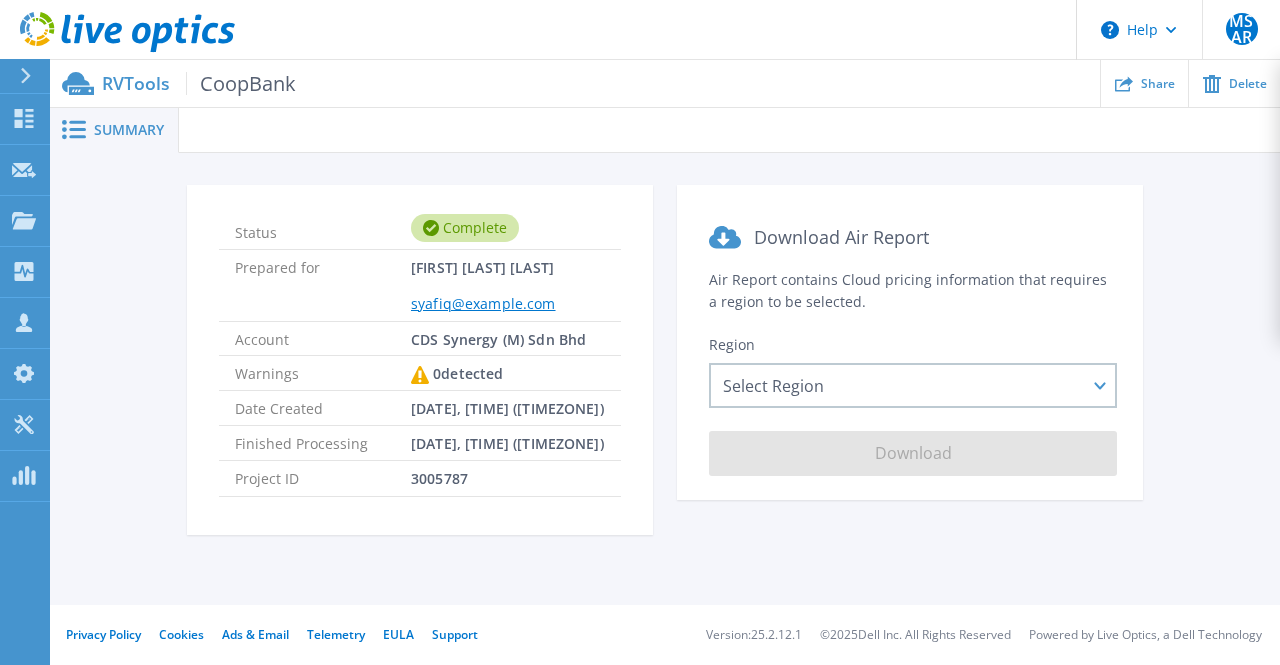click on "CoopBank" at bounding box center (241, 83) 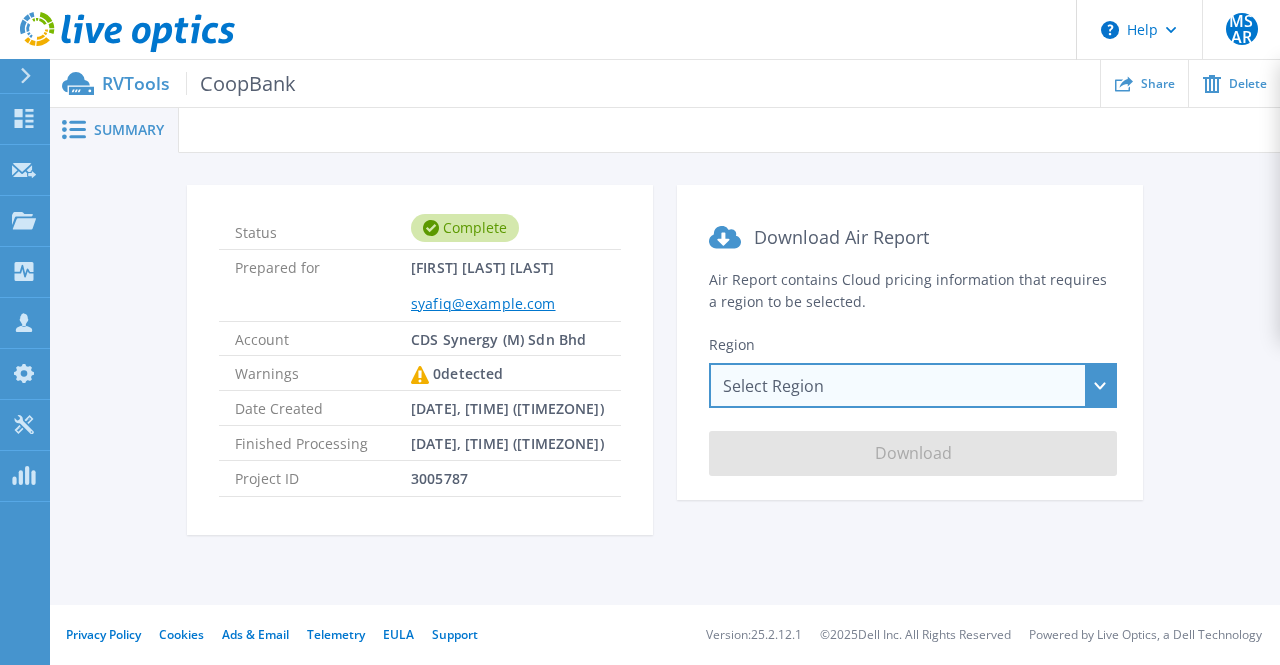 click on "Select Region Asia Pacific (Hong Kong) Asia Pacific (Mumbai) Asia Pacific (Seoul) Asia Pacific (Singapore) Asia Pacific (Tokyo) Australia Canada Europe (Frankfurt) Europe (London) South America (Sao Paulo) US East (Virginia) US West (California)" at bounding box center (913, 385) 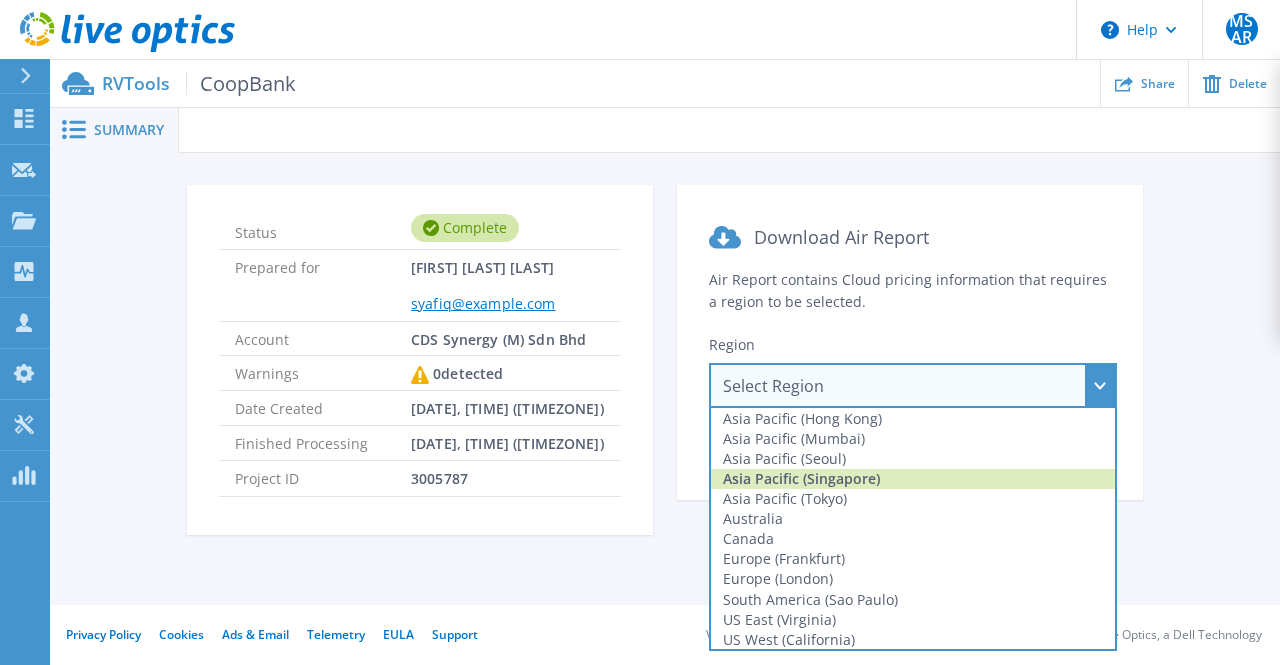 click on "Asia Pacific (Singapore)" at bounding box center (913, 479) 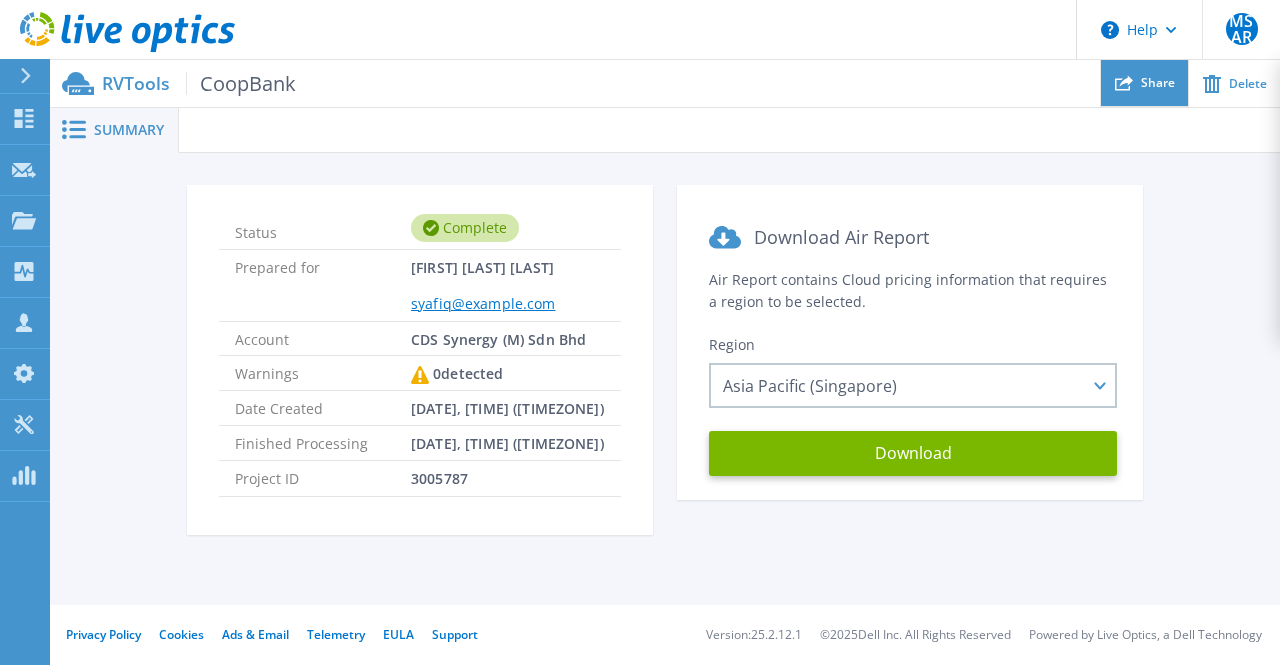 click on "Share" at bounding box center (1158, 83) 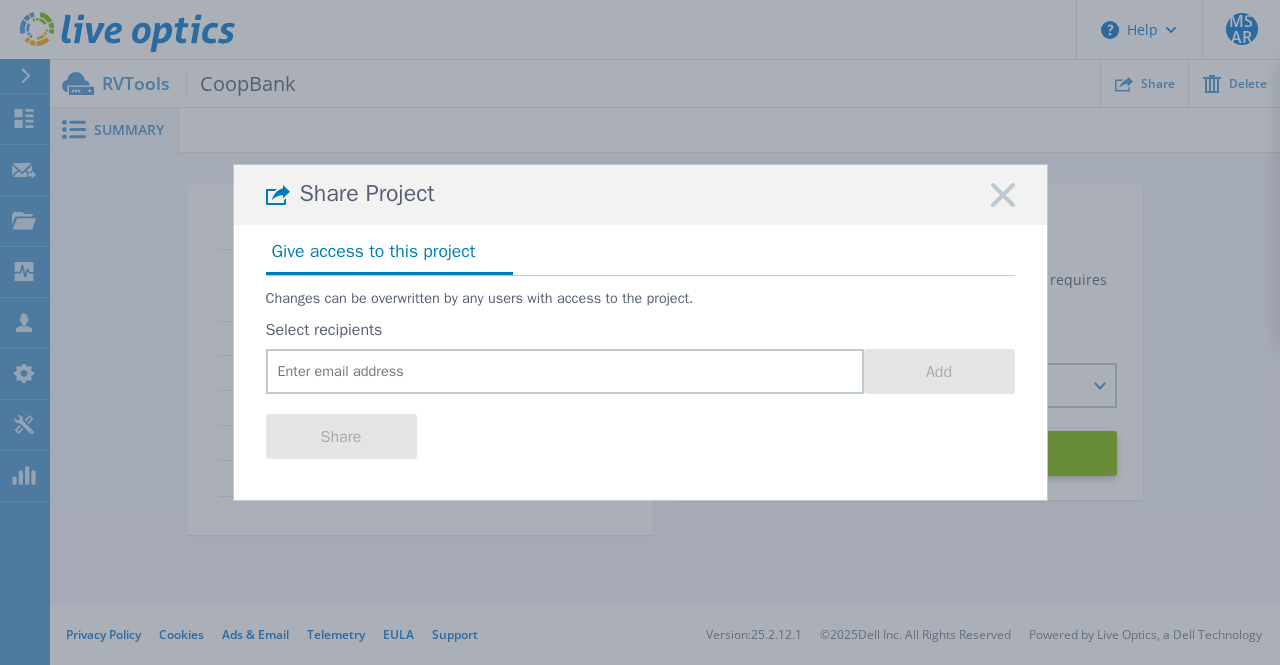 click 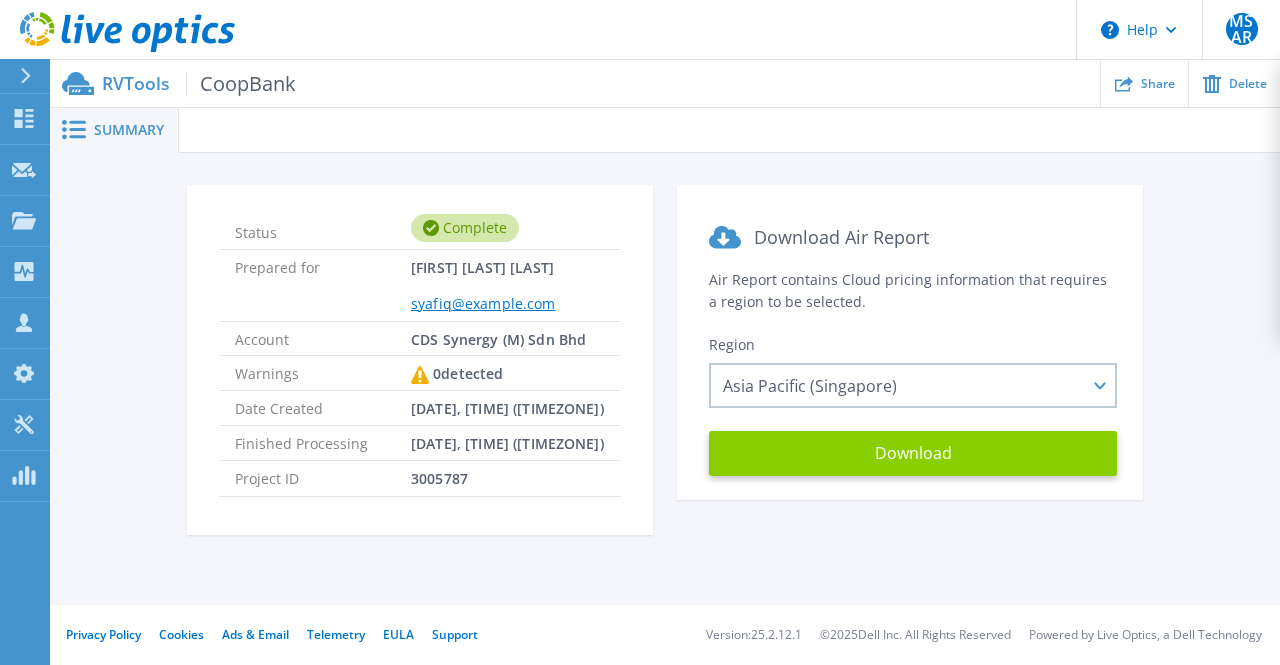 click on "Download" at bounding box center (913, 453) 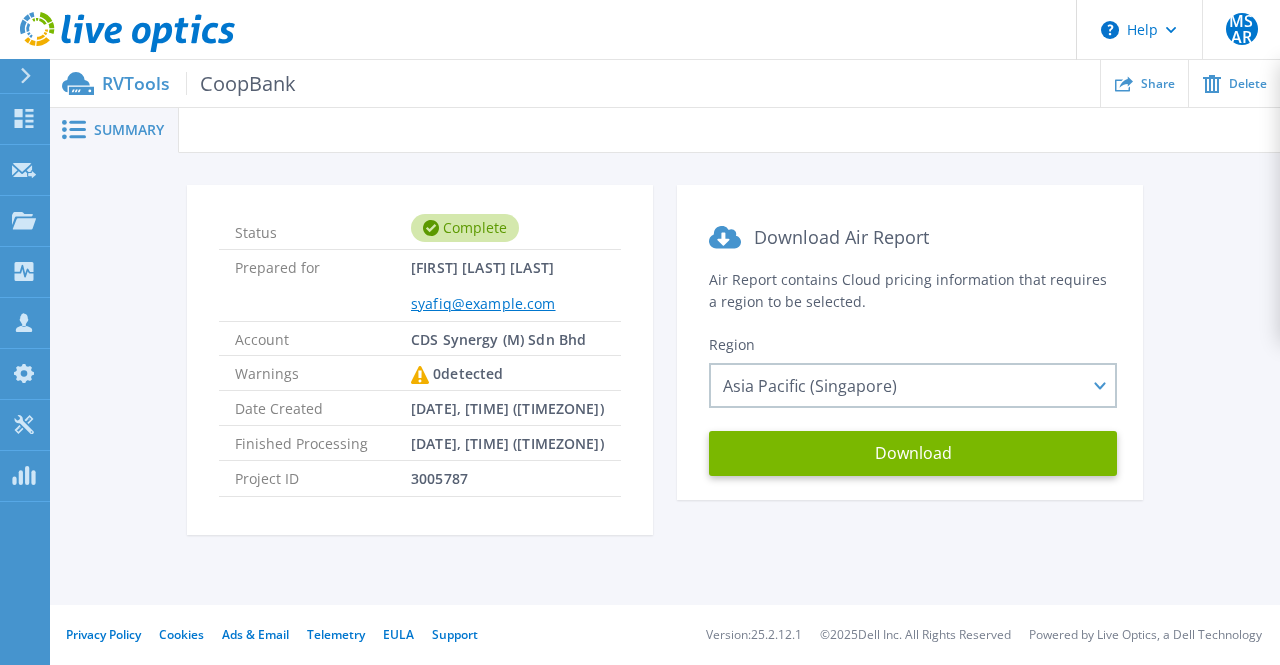 click on "Summary" at bounding box center (129, 130) 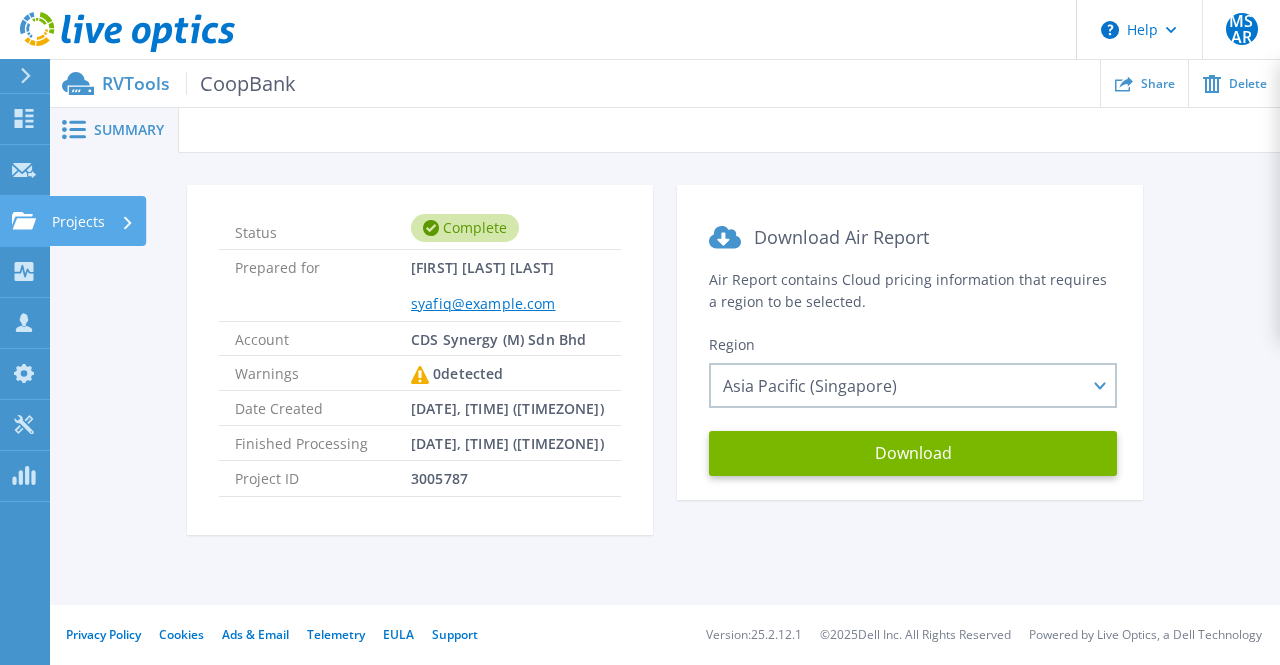 click on "Projects Projects" at bounding box center [25, 221] 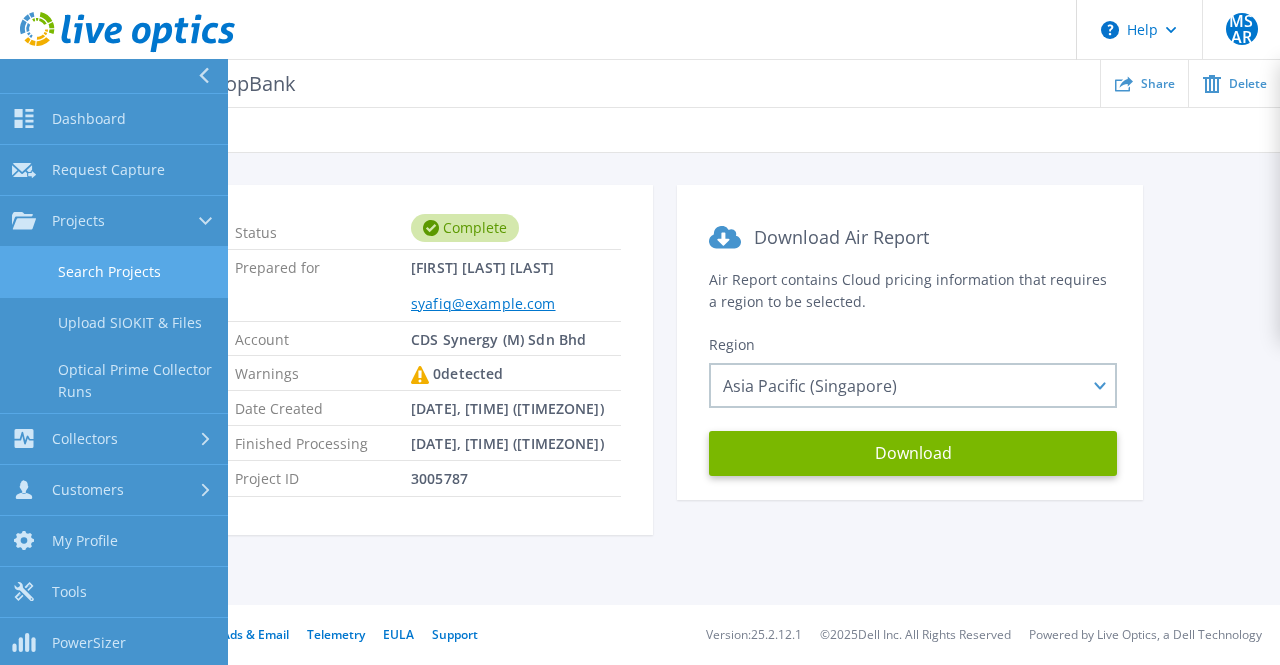 click on "Search Projects" at bounding box center (114, 272) 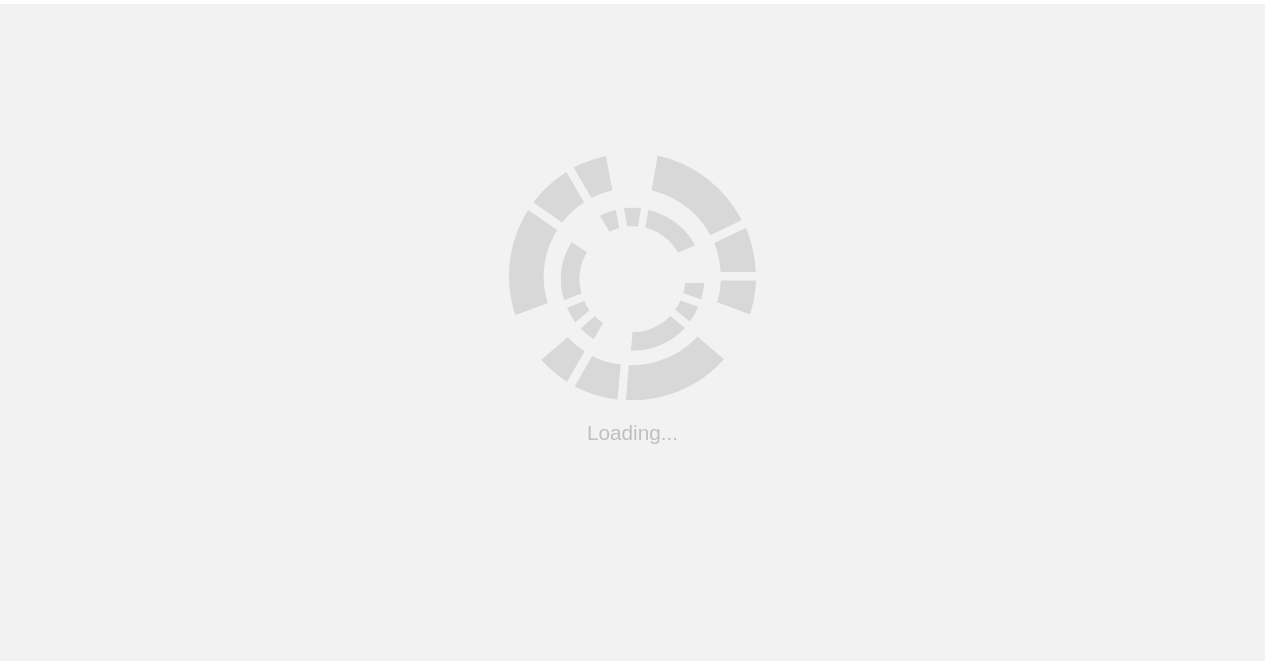 scroll, scrollTop: 0, scrollLeft: 0, axis: both 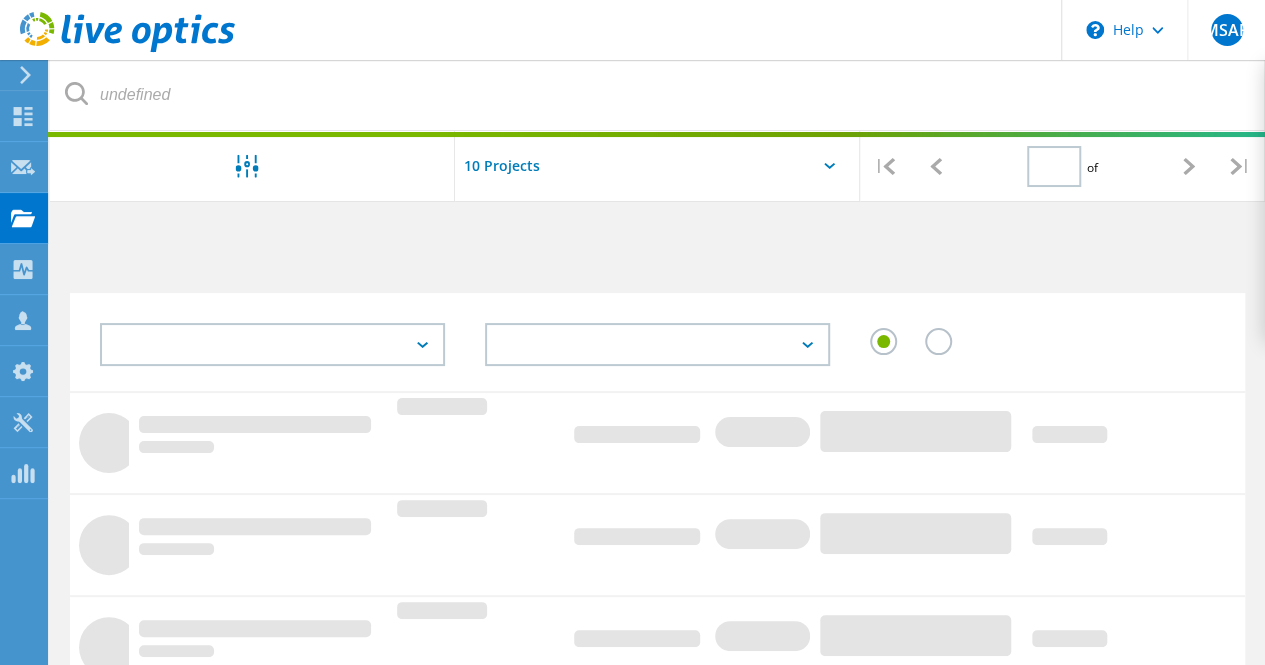 type on "1" 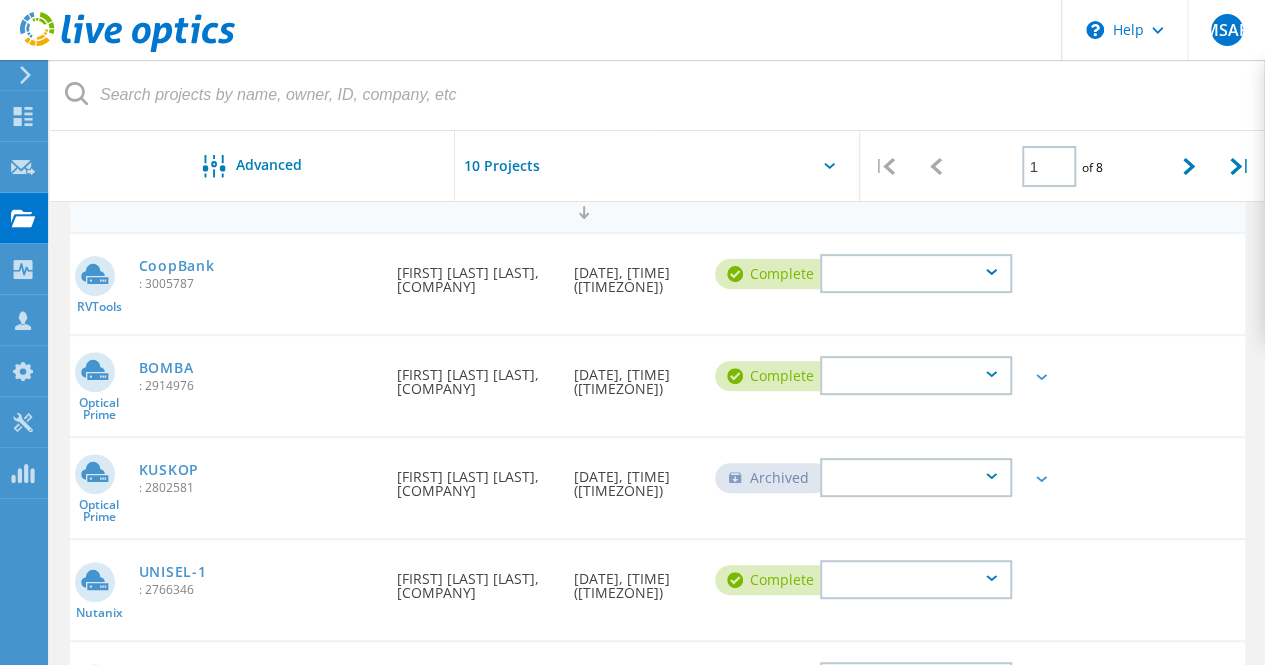 scroll, scrollTop: 0, scrollLeft: 0, axis: both 